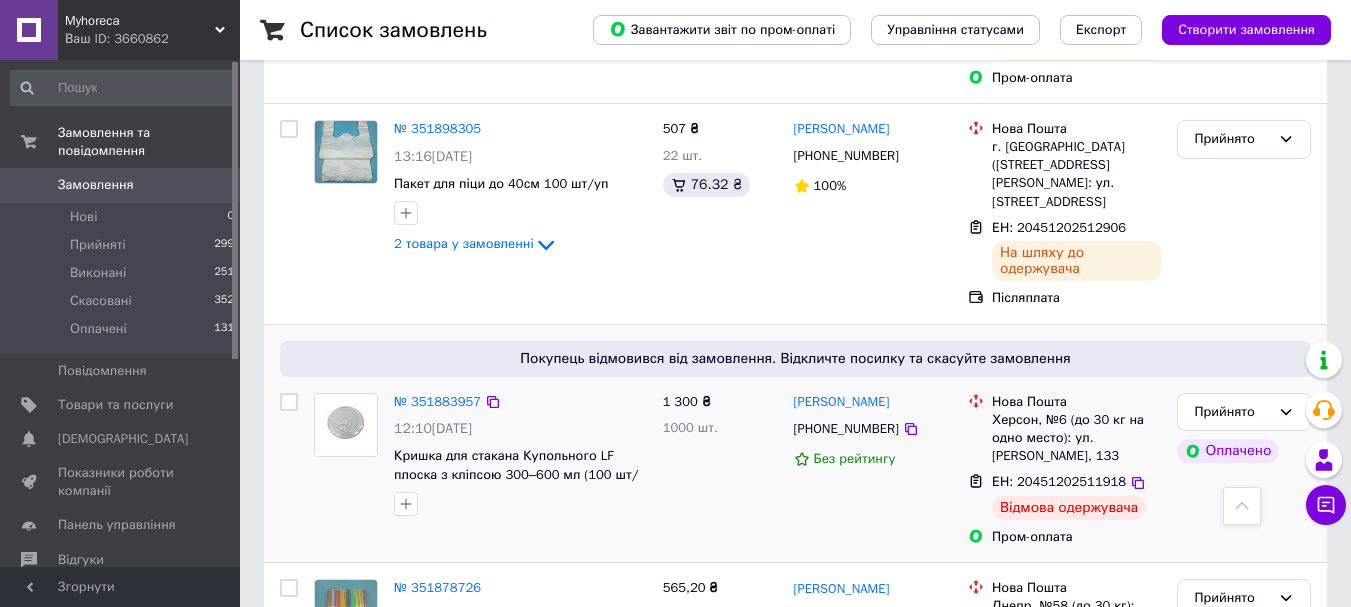 scroll, scrollTop: 700, scrollLeft: 0, axis: vertical 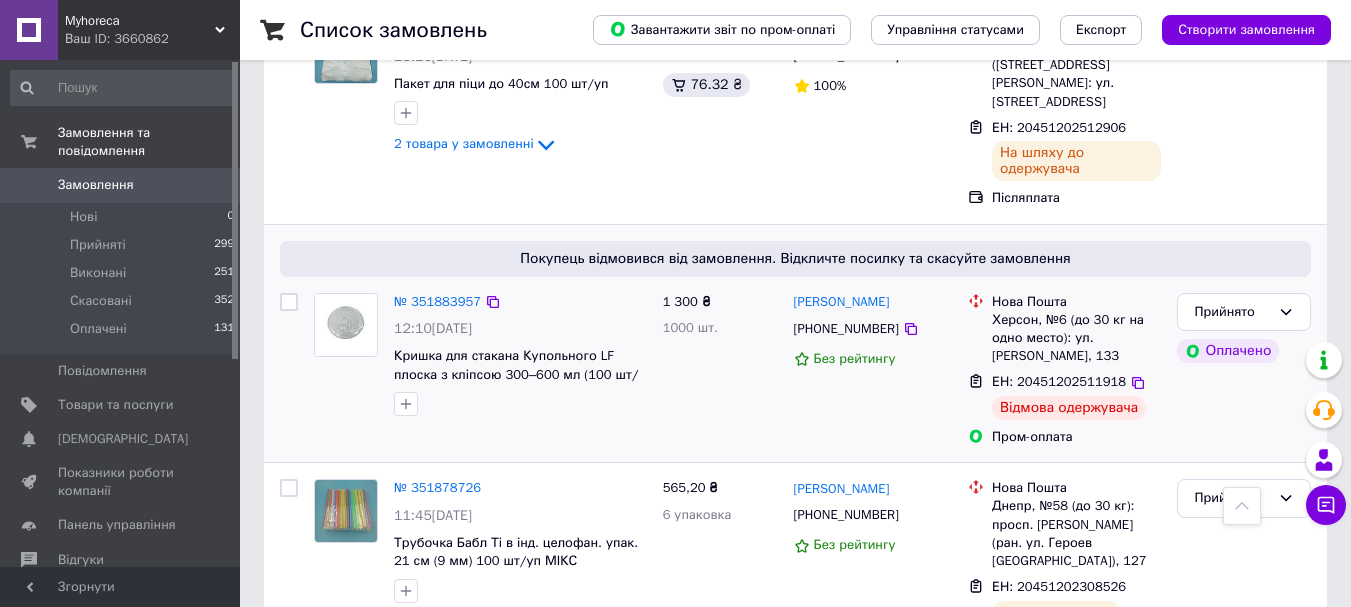 click on "[PERSON_NAME] [PHONE_NUMBER] Без рейтингу" at bounding box center (873, 370) 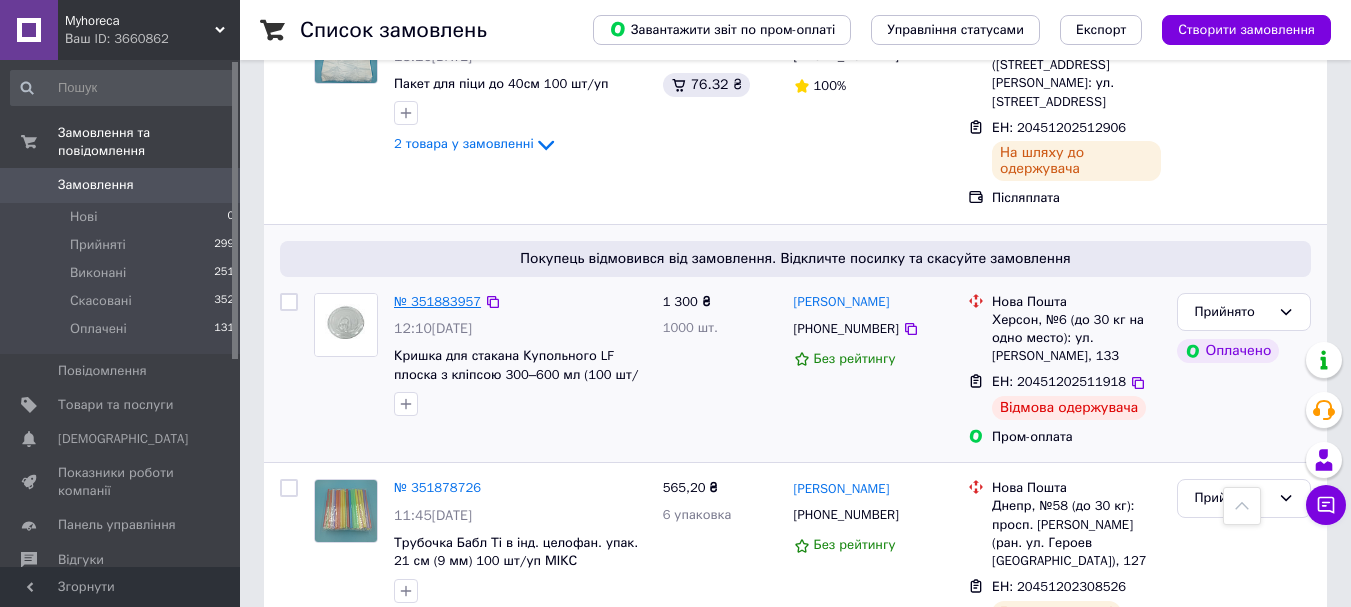 click on "№ 351883957" at bounding box center [437, 301] 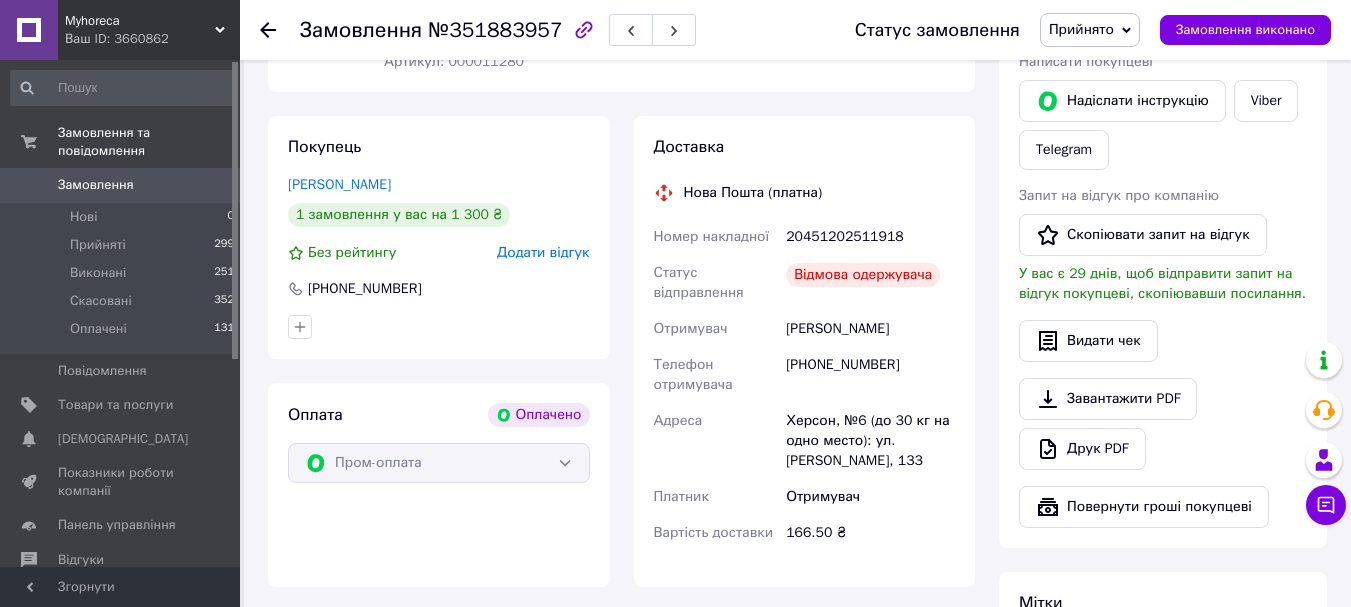 scroll, scrollTop: 800, scrollLeft: 0, axis: vertical 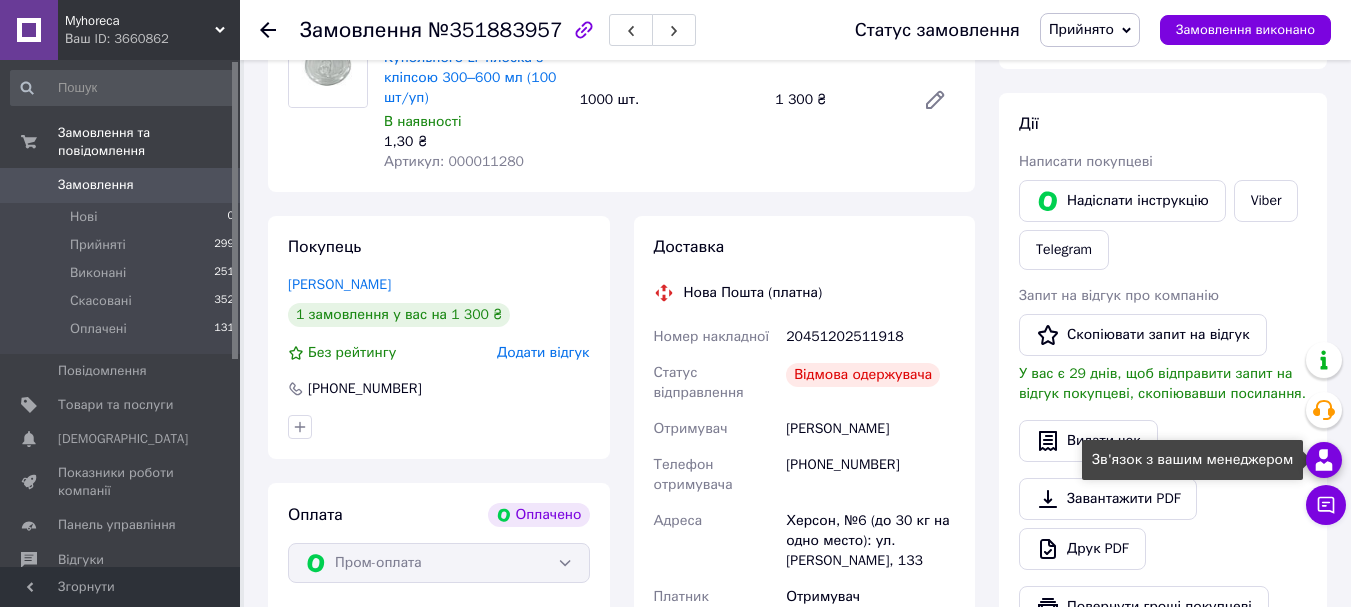 click 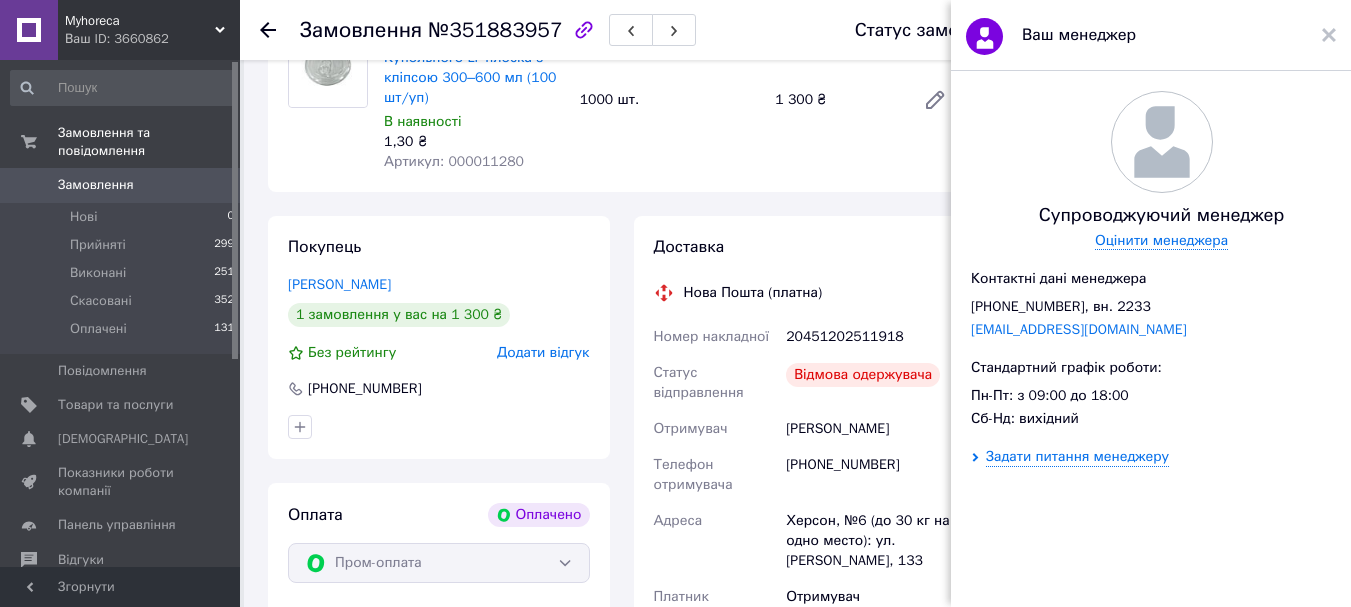 click on "Доставка Нова Пошта (платна) Номер накладної 20451202511918 Статус відправлення Відмова одержувача Отримувач [PERSON_NAME] Телефон отримувача [PHONE_NUMBER] [PERSON_NAME], №6 (до 30 кг на одно место): ул. [PERSON_NAME], 133 Платник Отримувач Вартість доставки 166.50 ₴" at bounding box center [805, 451] 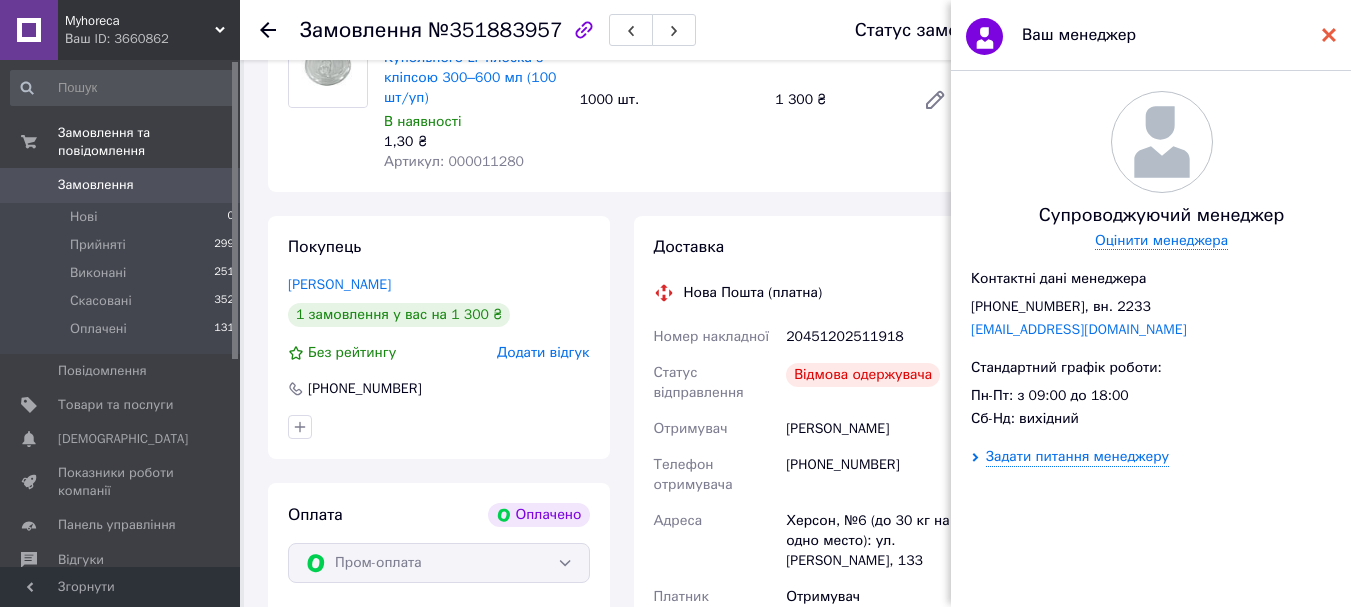 click 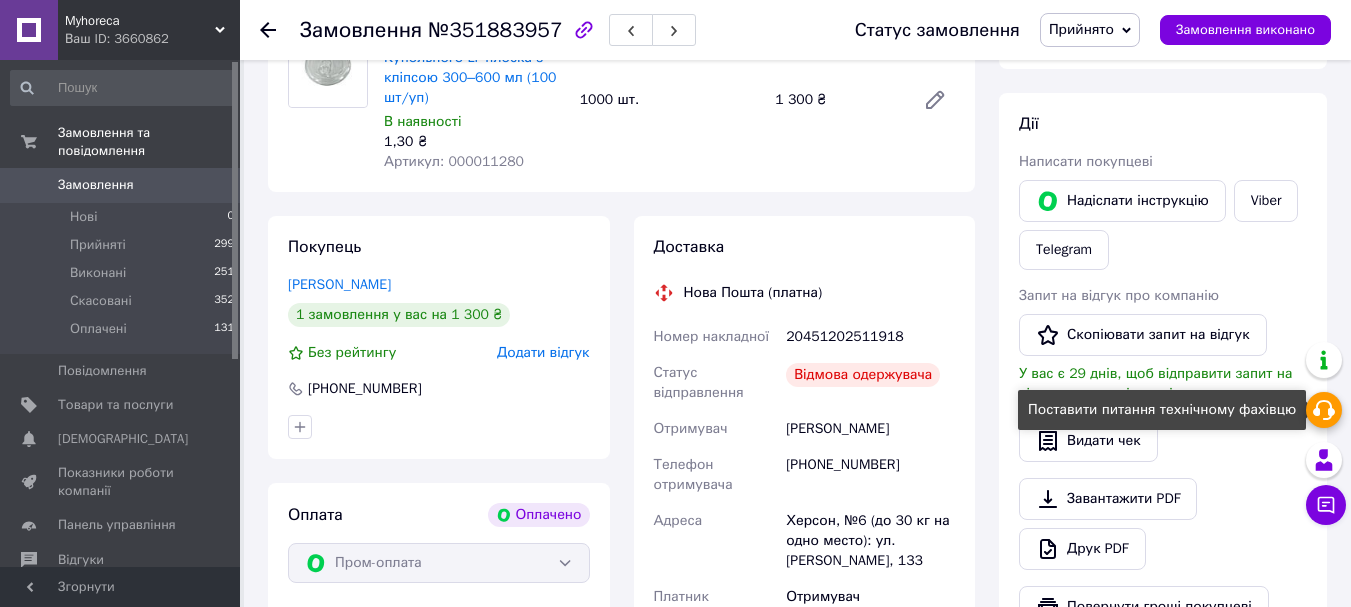 click 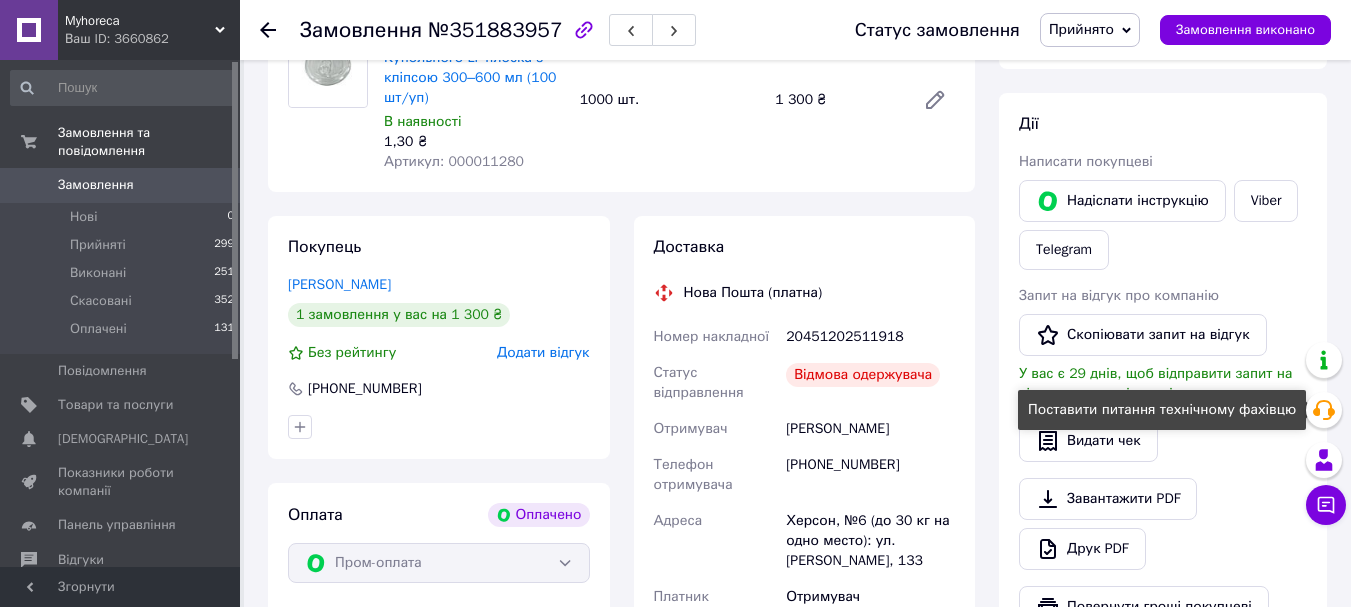 click on "Надіслати інструкцію" at bounding box center [1122, 201] 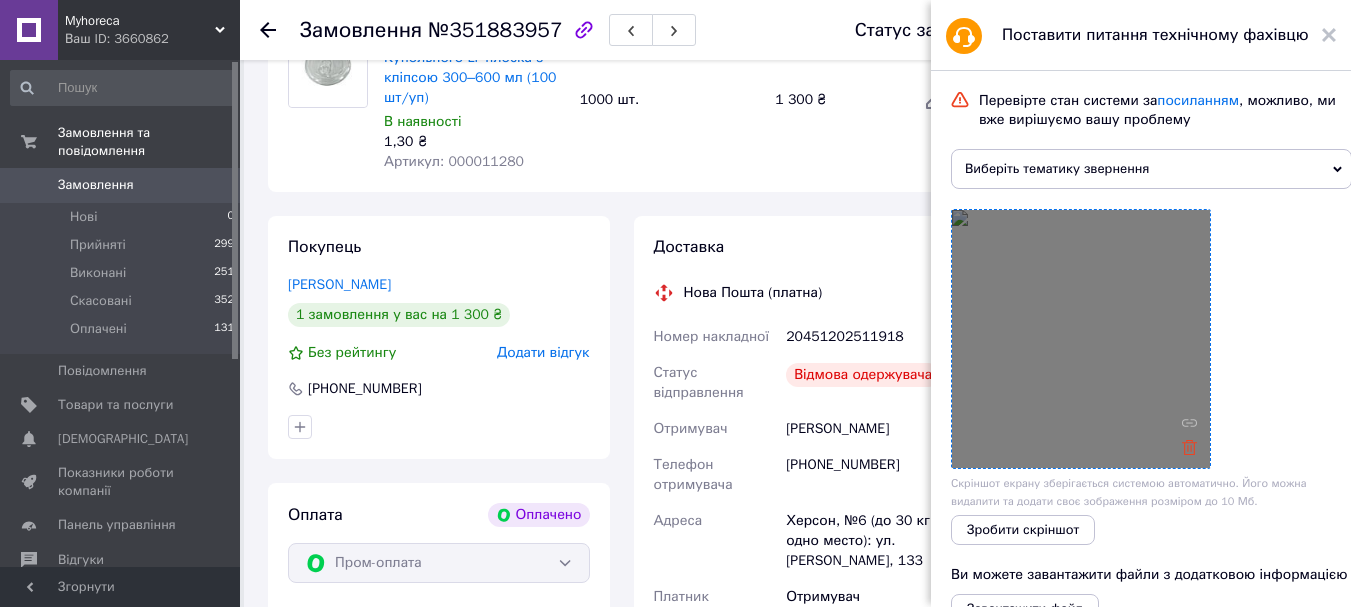 click 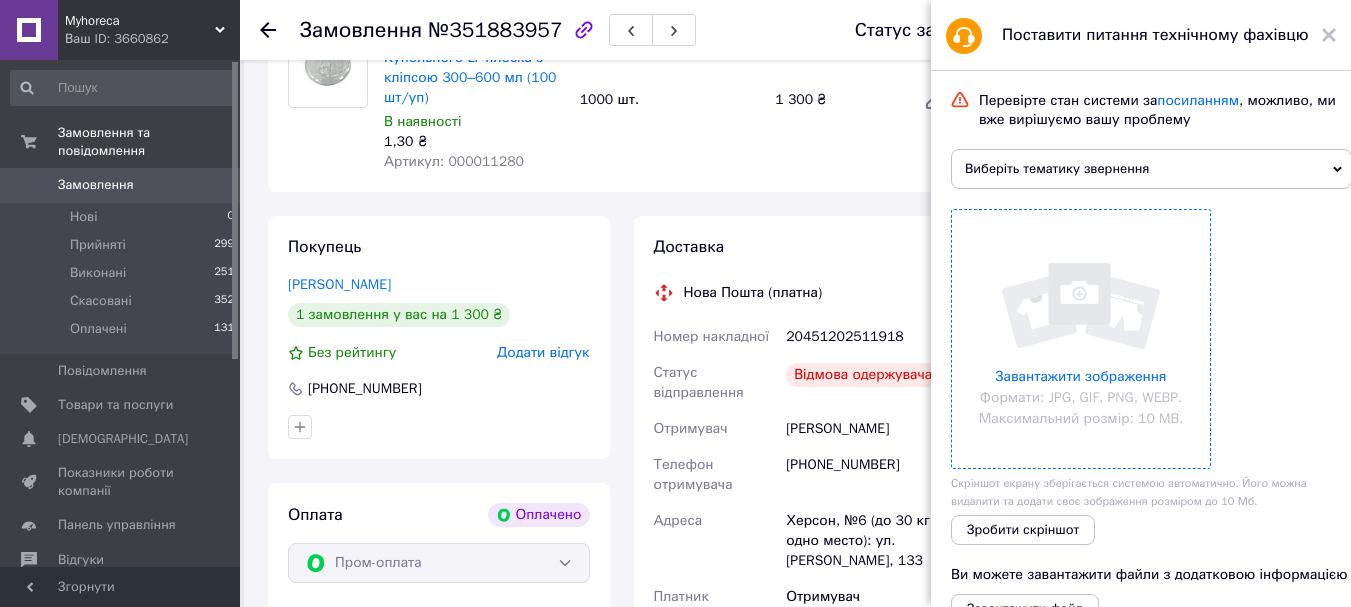 click on "Виберіть тематику звернення" at bounding box center (1151, 169) 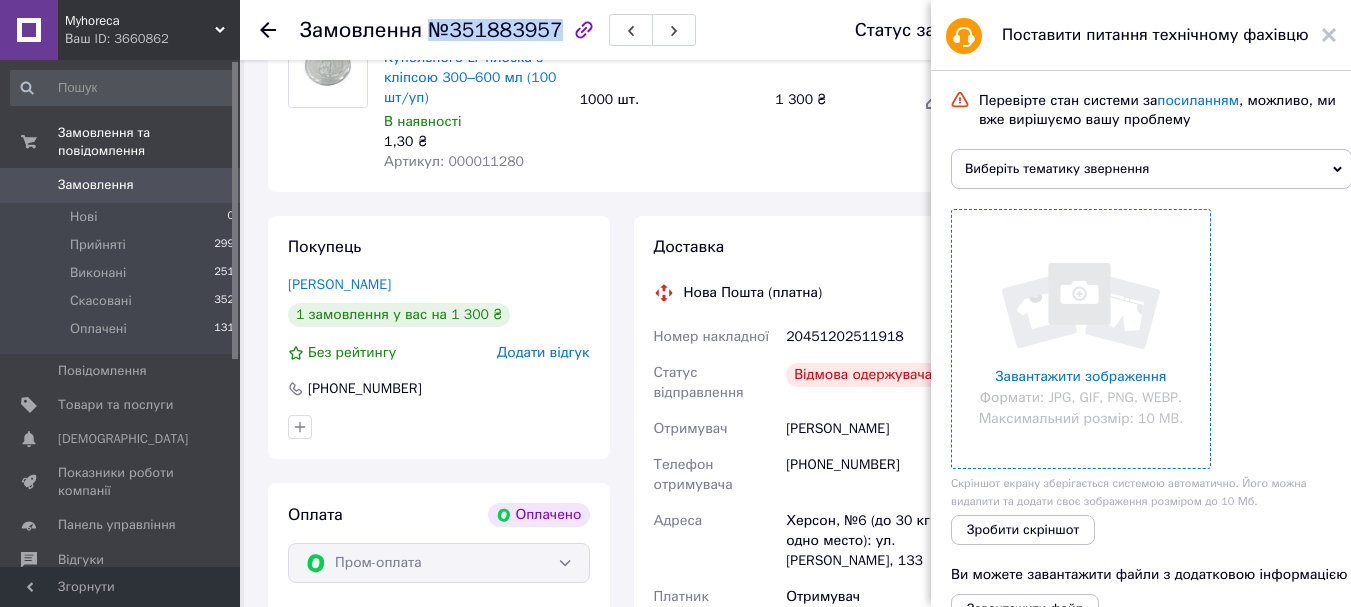 drag, startPoint x: 423, startPoint y: 30, endPoint x: 545, endPoint y: 27, distance: 122.03688 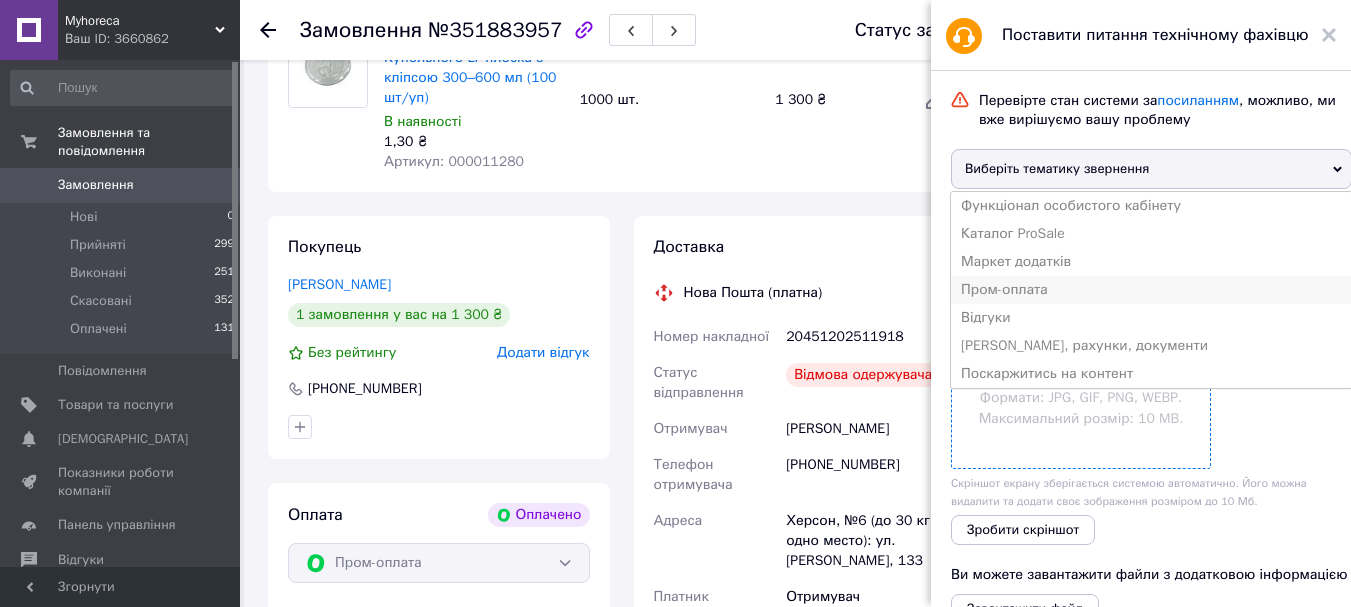 click on "Пром-оплата" at bounding box center [1151, 290] 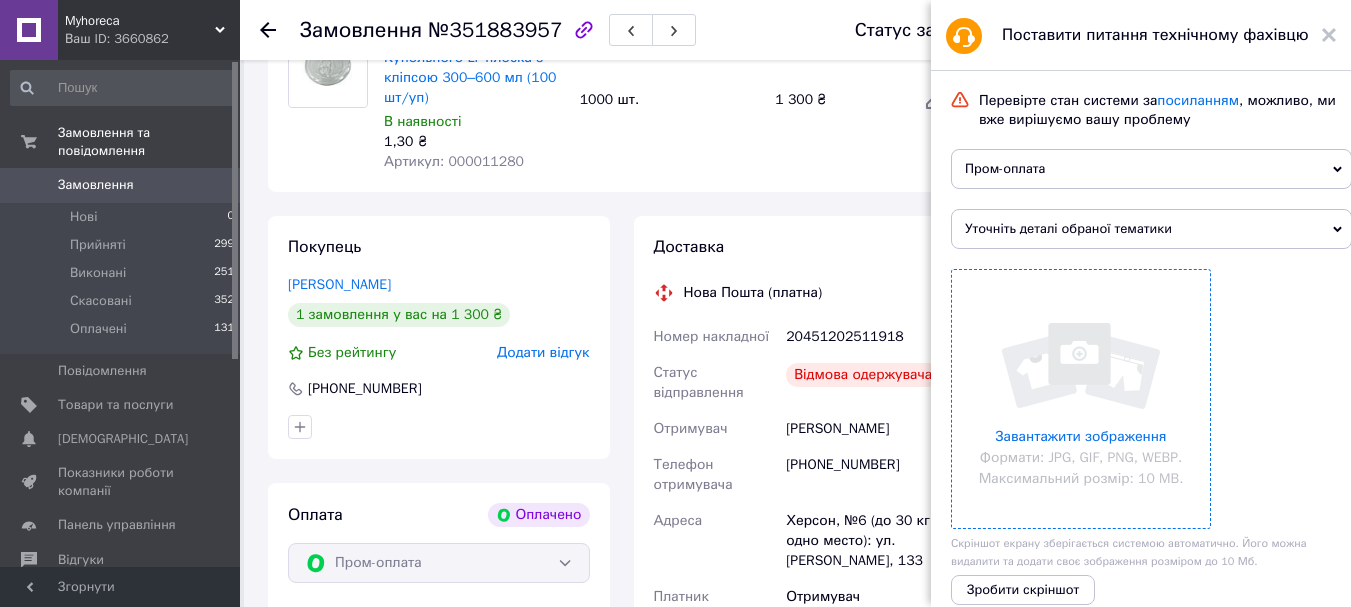 click on "Уточніть деталі обраної тематики" at bounding box center (1151, 229) 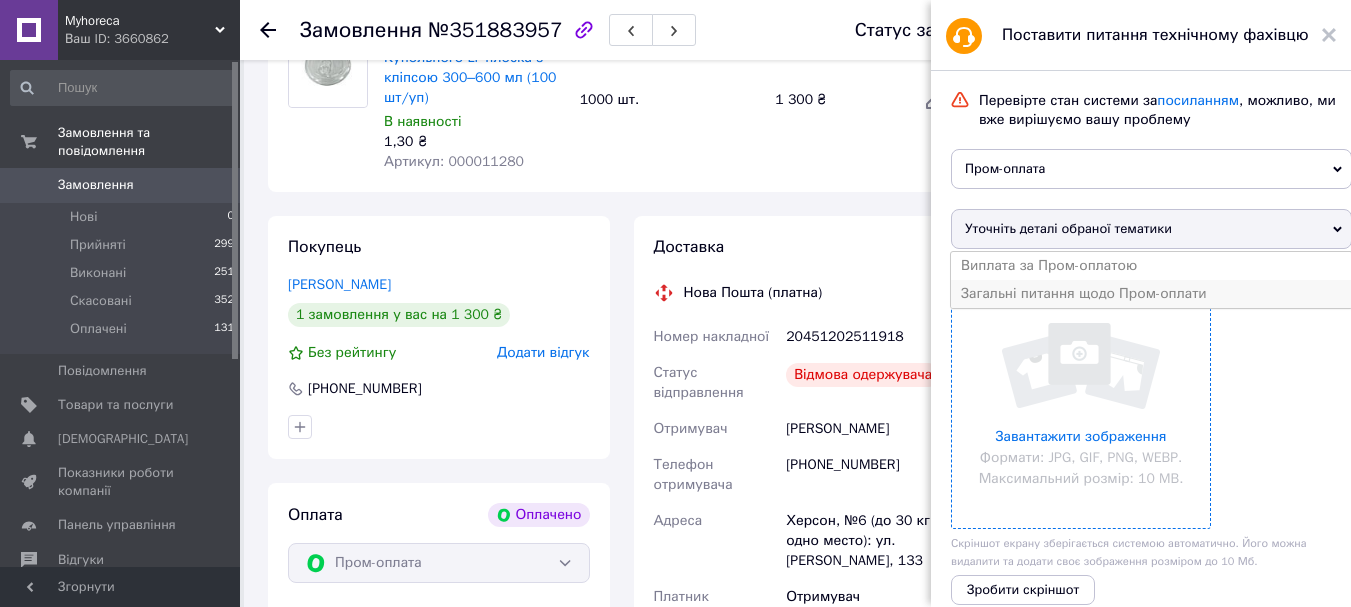 click on "Загальні питання щодо Пром-оплати" at bounding box center [1151, 294] 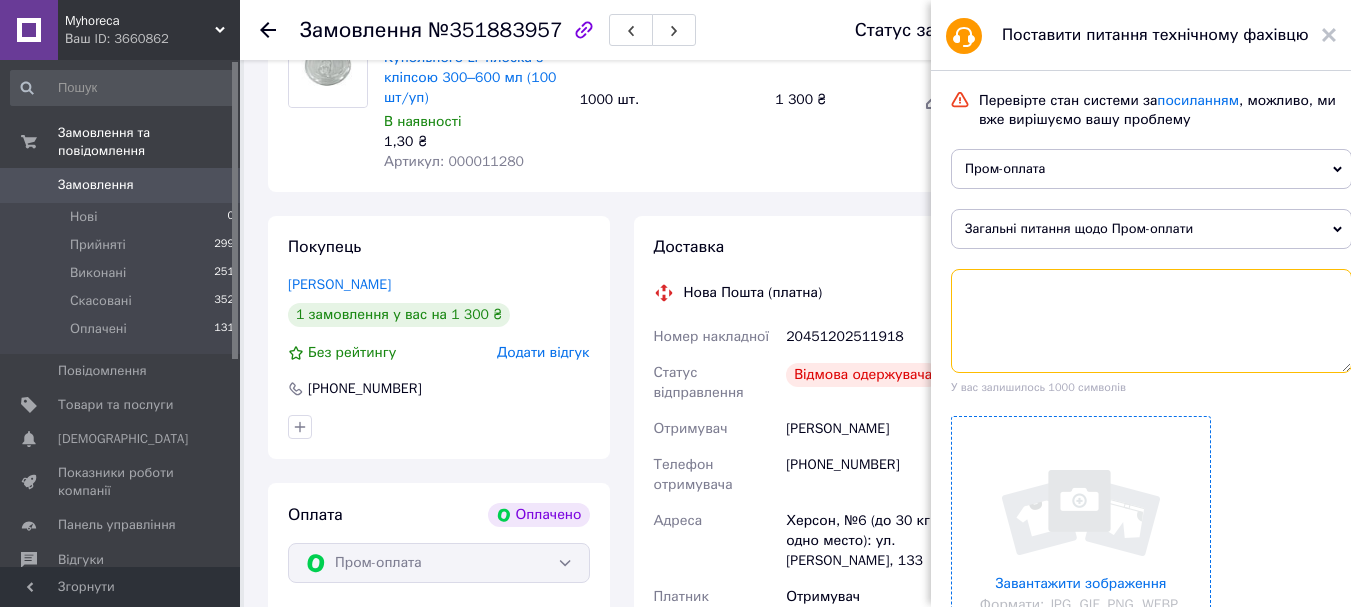 click at bounding box center [1151, 321] 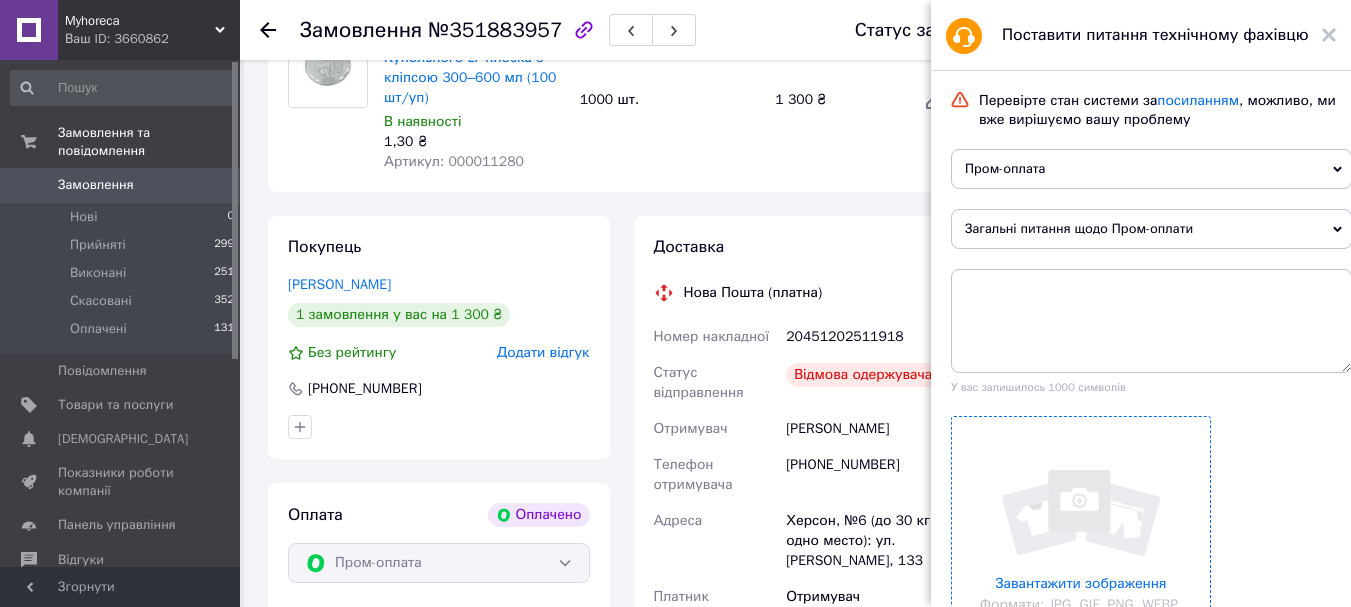 click on "Загальні питання щодо Пром-оплати" at bounding box center [1151, 229] 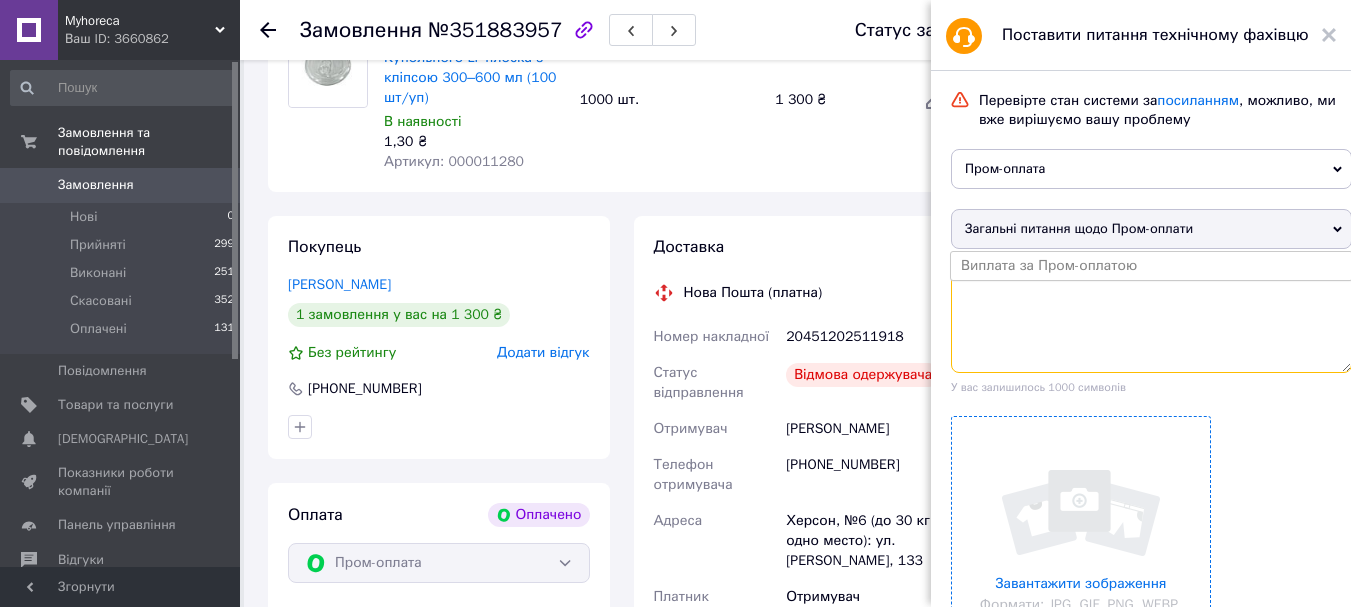 click at bounding box center (1151, 321) 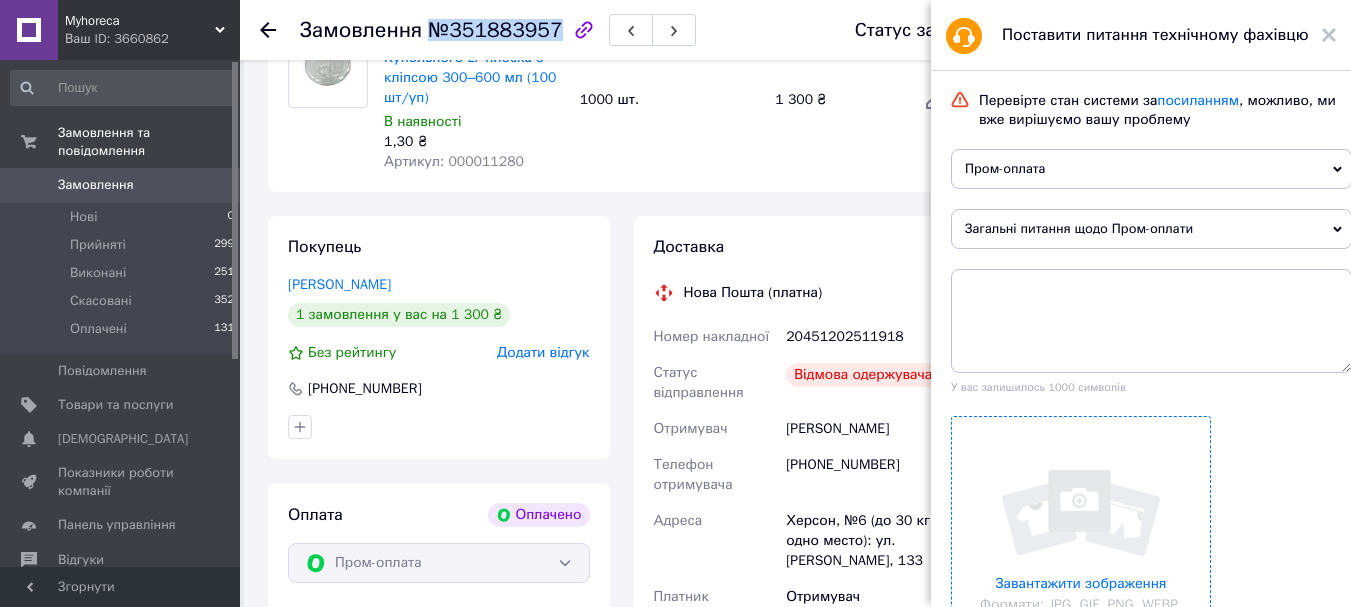 drag, startPoint x: 427, startPoint y: 25, endPoint x: 548, endPoint y: 30, distance: 121.103264 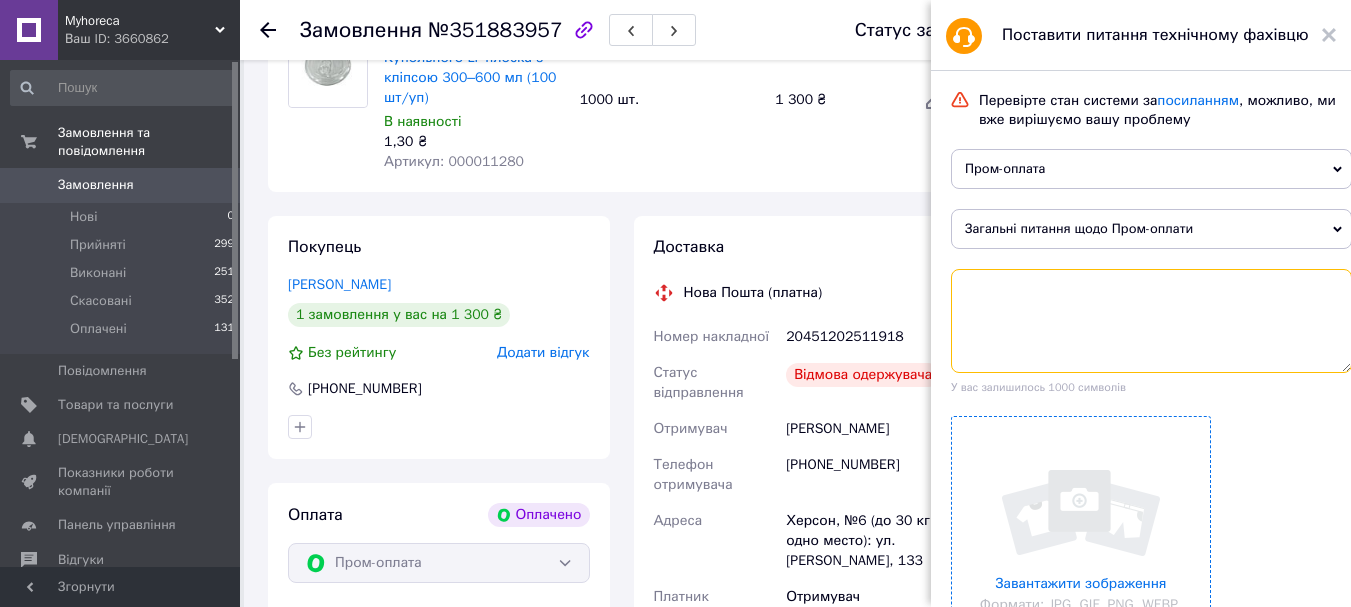 click at bounding box center (1151, 321) 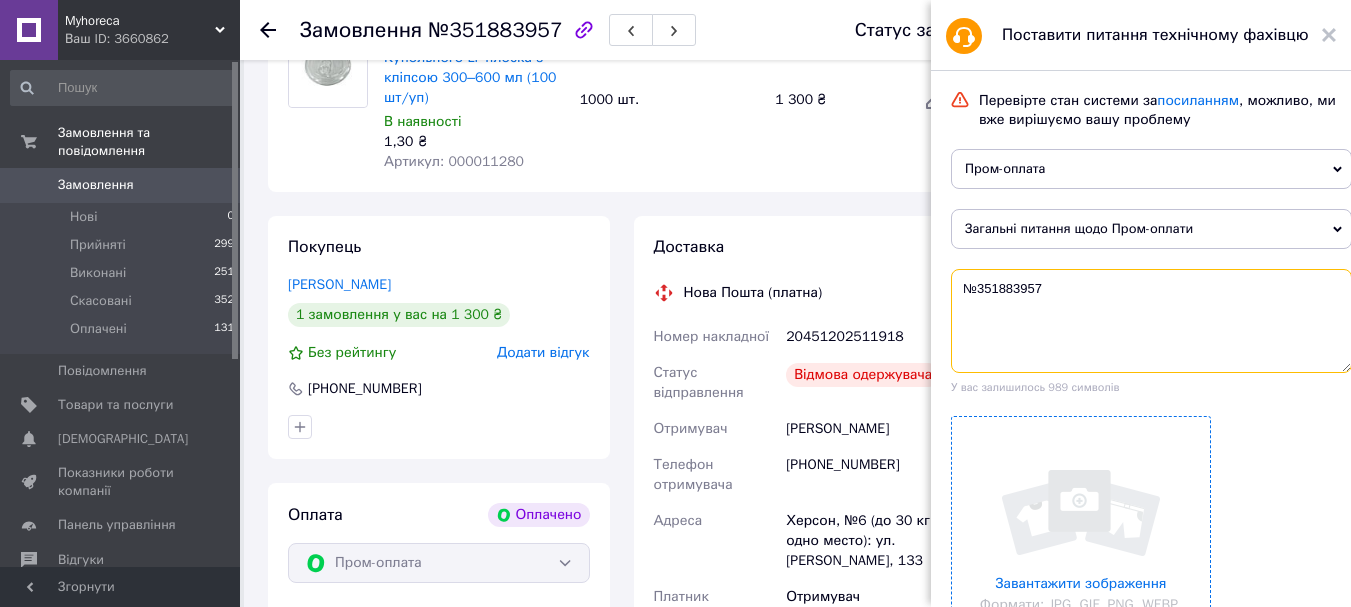 click on "№351883957" at bounding box center (1151, 321) 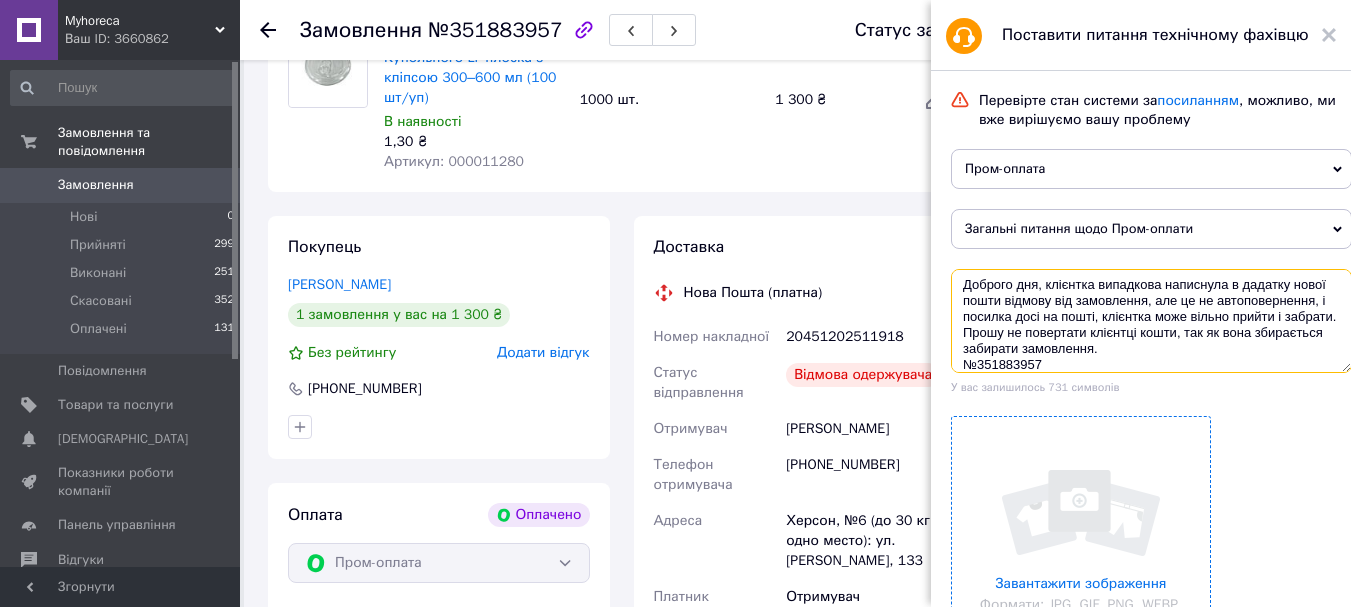 scroll, scrollTop: 20, scrollLeft: 0, axis: vertical 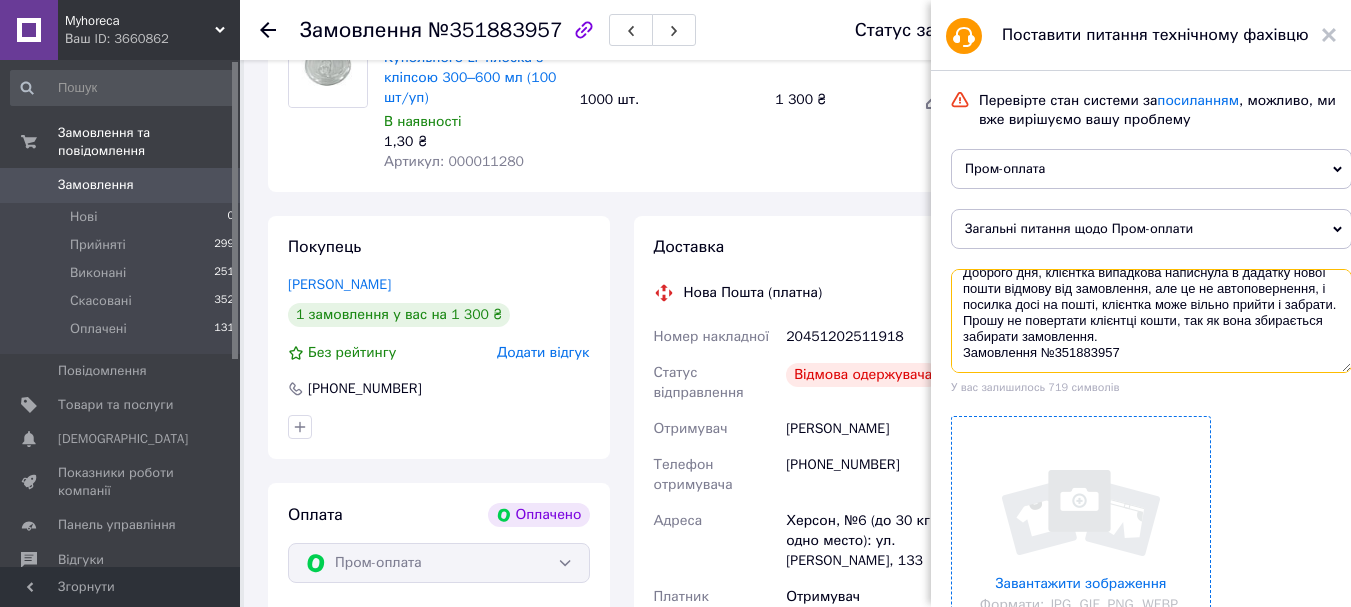 click on "Доброго дня, клієнтка випадкова написнула в дадатку нової пошти відмову від замовлення, але це не автоповернення, і посилка досі на пошті, клієнтка може вільно прийти і забрати.
Прошу не повертати клієнтці кошти, так як вона збирається забирати замовлення.
Замовлення №351883957" at bounding box center [1151, 321] 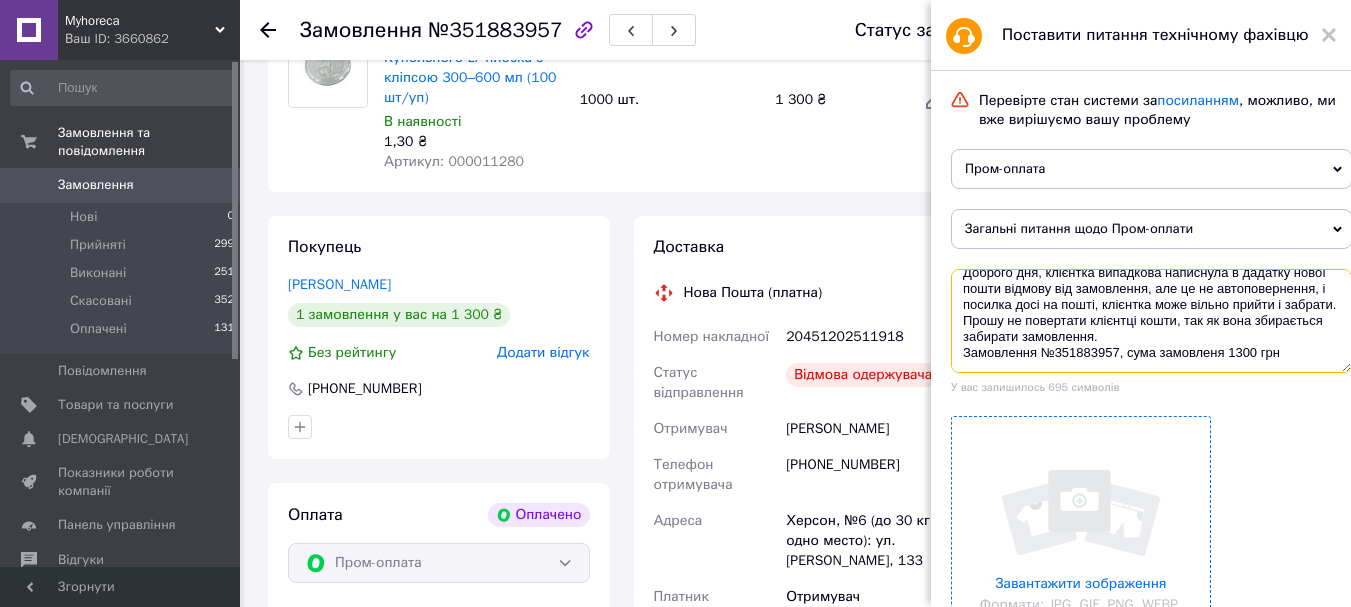 scroll, scrollTop: 0, scrollLeft: 0, axis: both 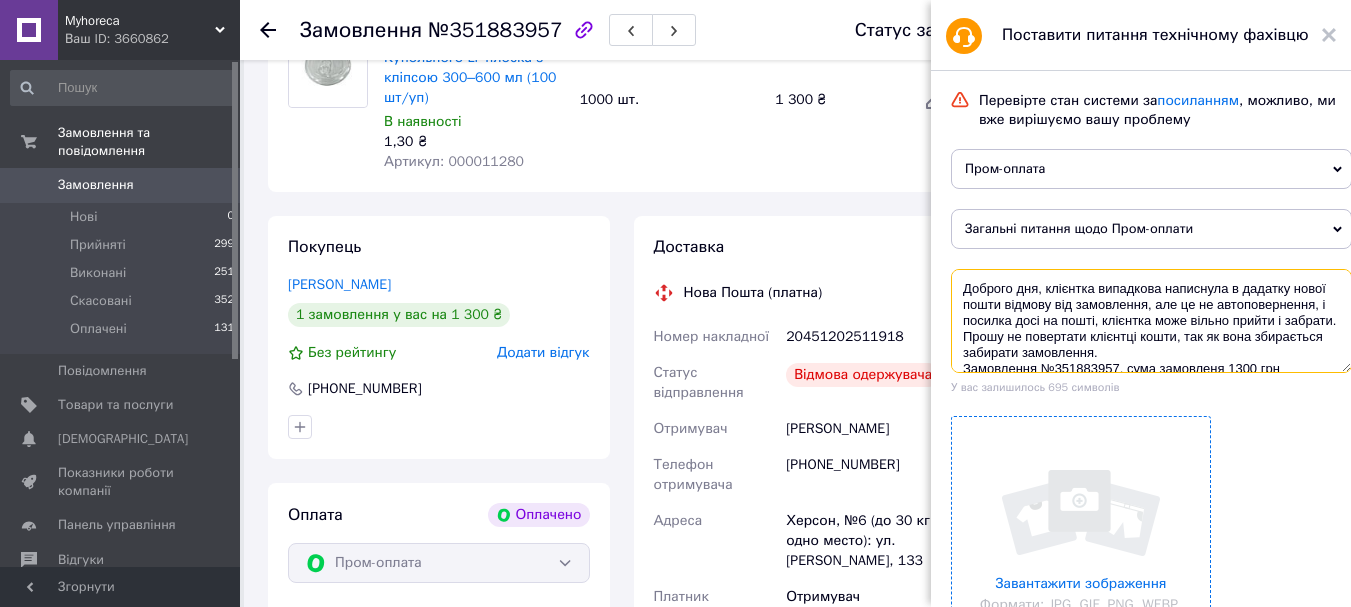 click on "Доброго дня, клієнтка випадкова написнула в дадатку нової пошти відмову від замовлення, але це не автоповернення, і посилка досі на пошті, клієнтка може вільно прийти і забрати.
Прошу не повертати клієнтці кошти, так як вона збирається забирати замовлення.
Замовлення №351883957, сума замовленя 1300 грн" at bounding box center [1151, 321] 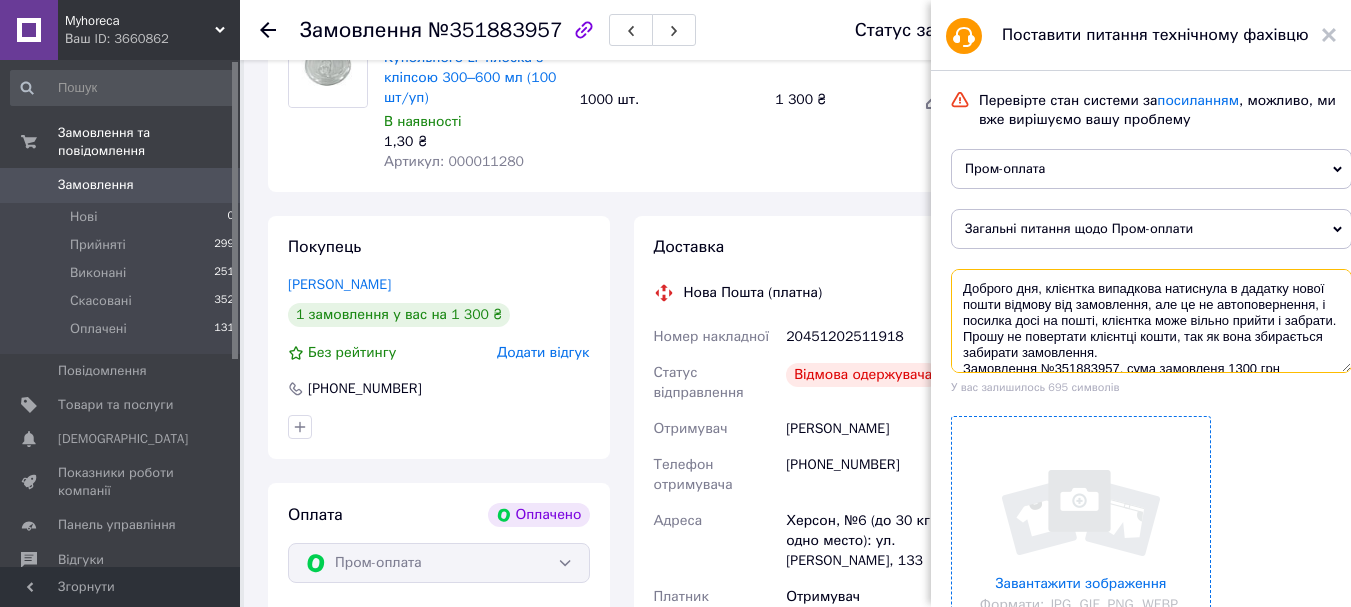 click on "Доброго дня, клієнтка випадкова натиснула в дадатку нової пошти відмову від замовлення, але це не автоповернення, і посилка досі на пошті, клієнтка може вільно прийти і забрати.
Прошу не повертати клієнтці кошти, так як вона збирається забирати замовлення.
Замовлення №351883957, сума замовленя 1300 грн" at bounding box center (1151, 321) 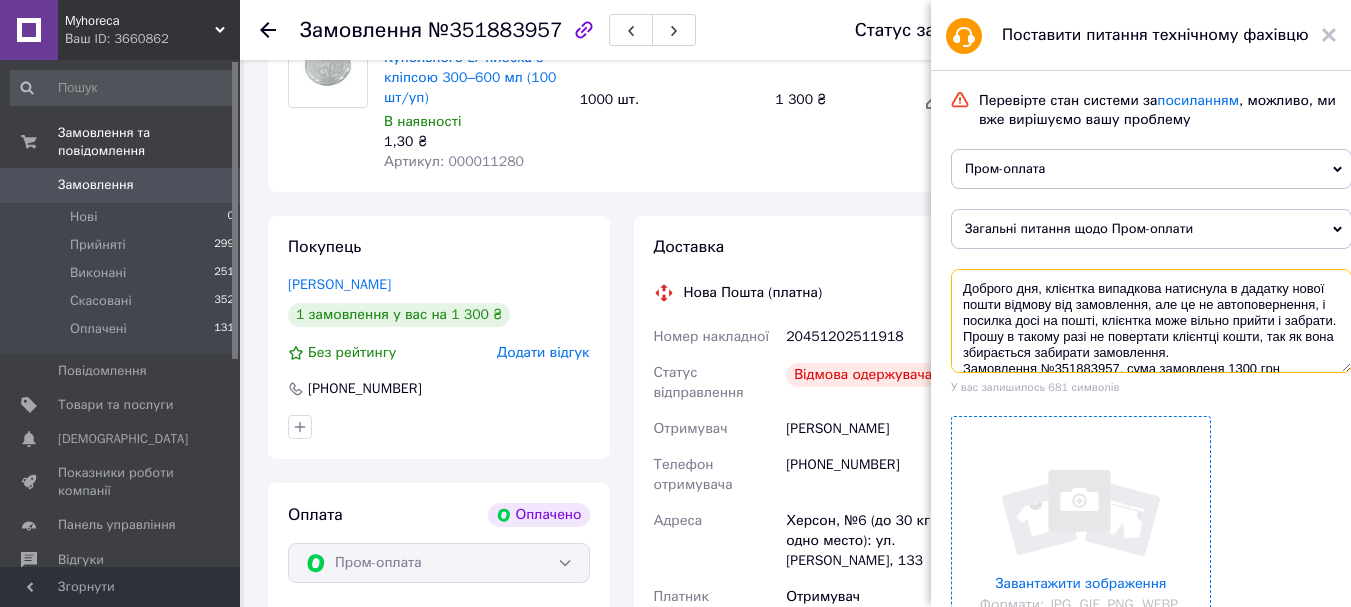 scroll, scrollTop: 32, scrollLeft: 0, axis: vertical 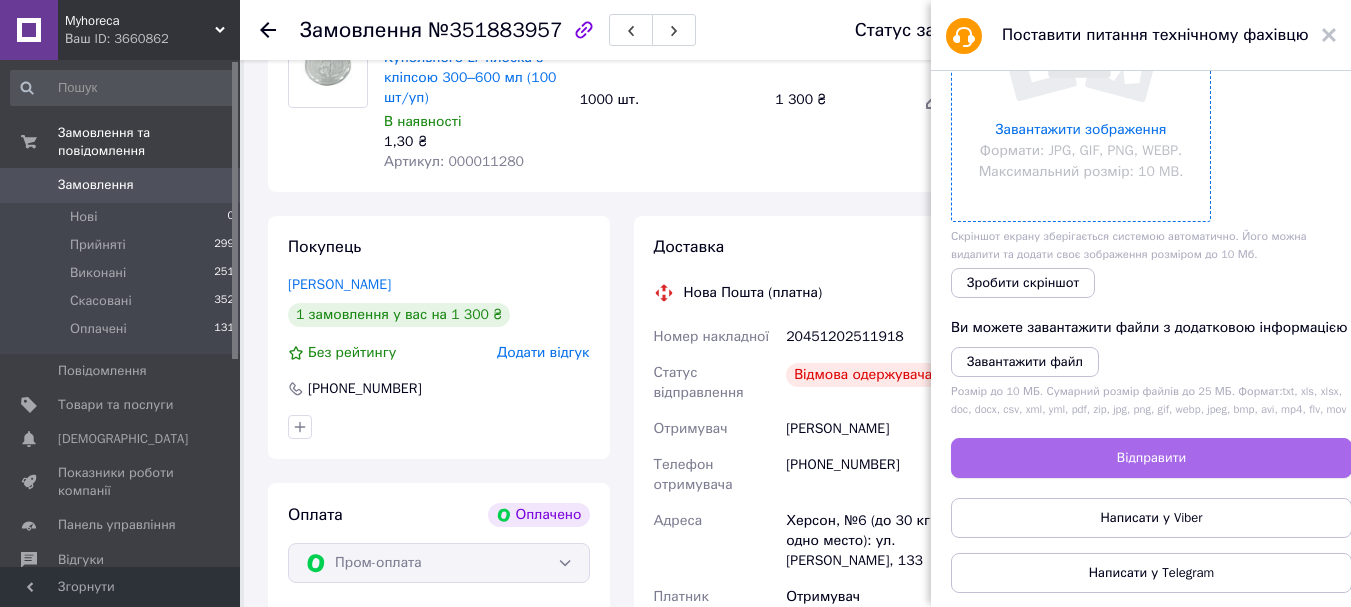 type on "Доброго дня, клієнтка випадкова натиснула в дадатку нової пошти відмову від замовлення, але це не автоповернення, і посилка досі на пошті, клієнтка може вільно прийти і забрати.
Прошу в такому разі не повертати клієнтці кошти, так як вона збирається забирати замовлення.
Замовлення №351883957, сума замовленя 1300 грн" 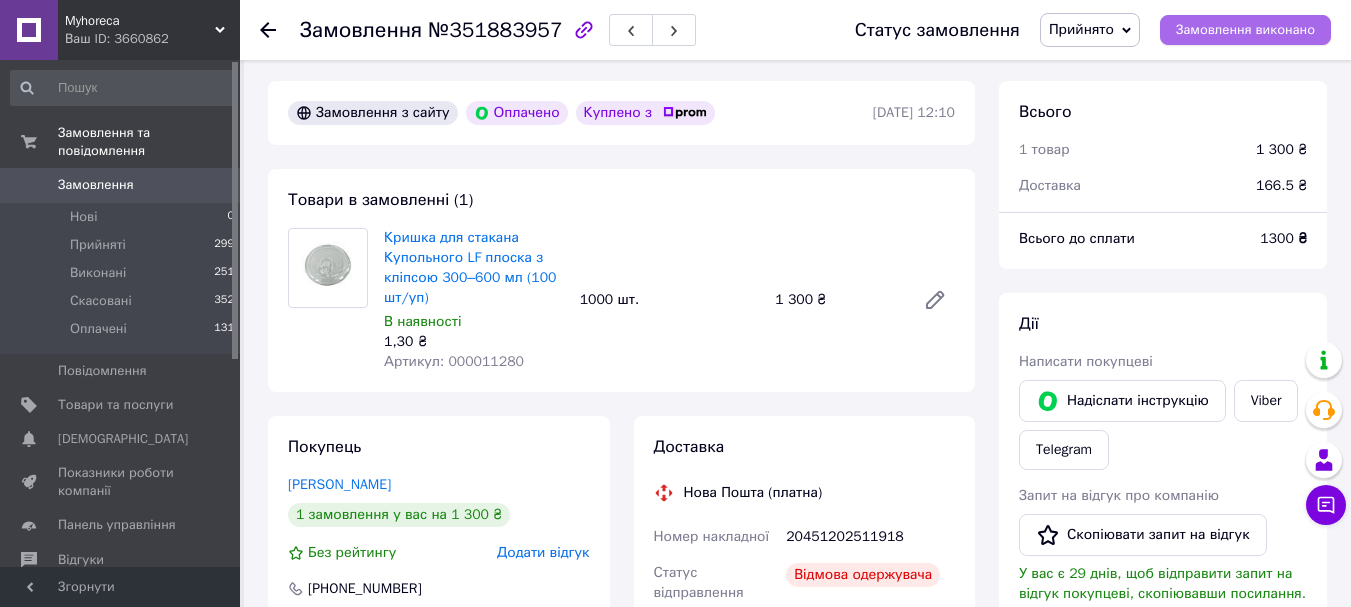 scroll, scrollTop: 500, scrollLeft: 0, axis: vertical 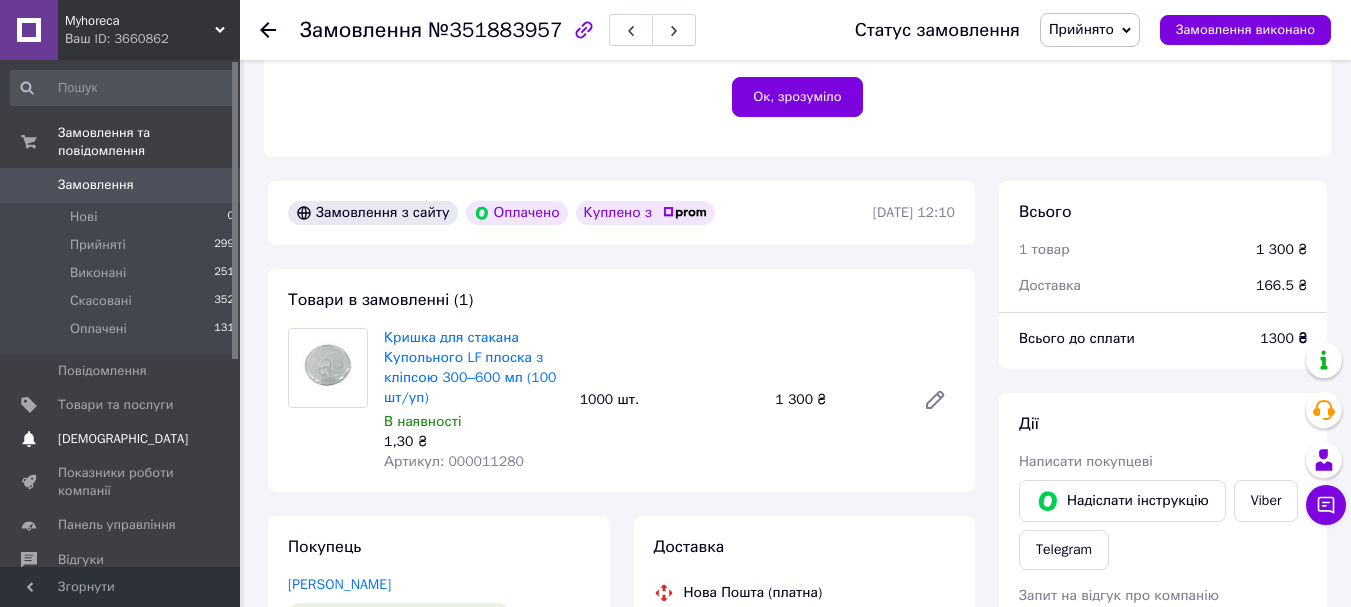 click on "[DEMOGRAPHIC_DATA]" at bounding box center [123, 439] 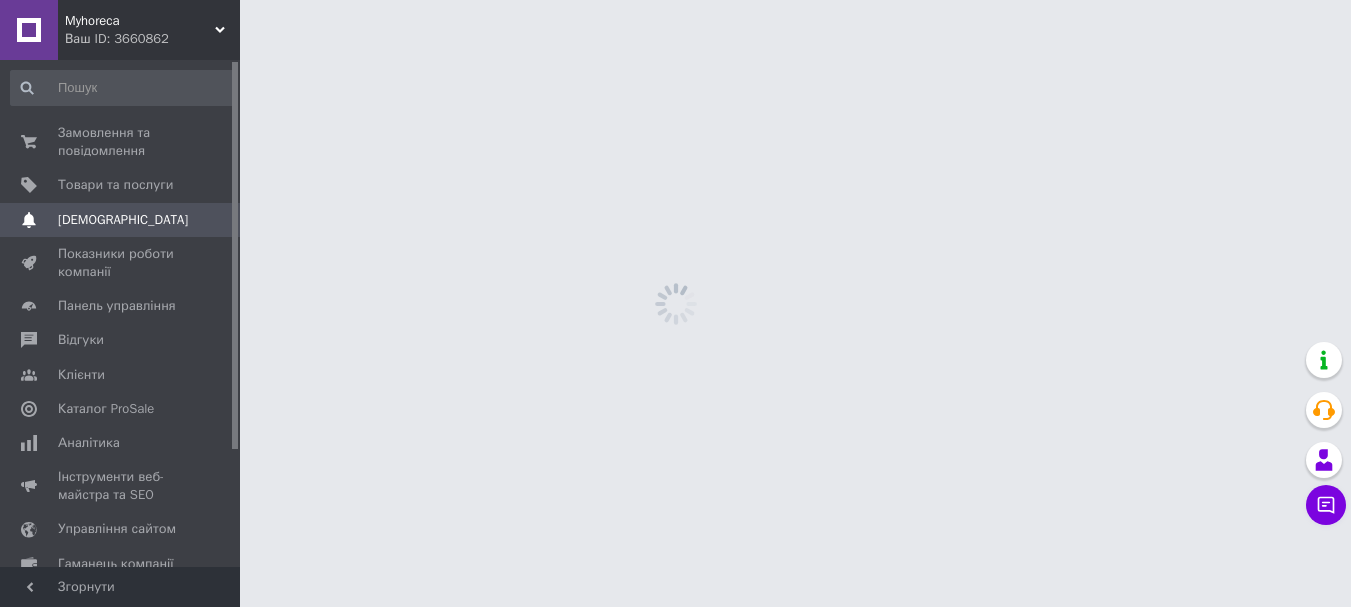 scroll, scrollTop: 0, scrollLeft: 0, axis: both 